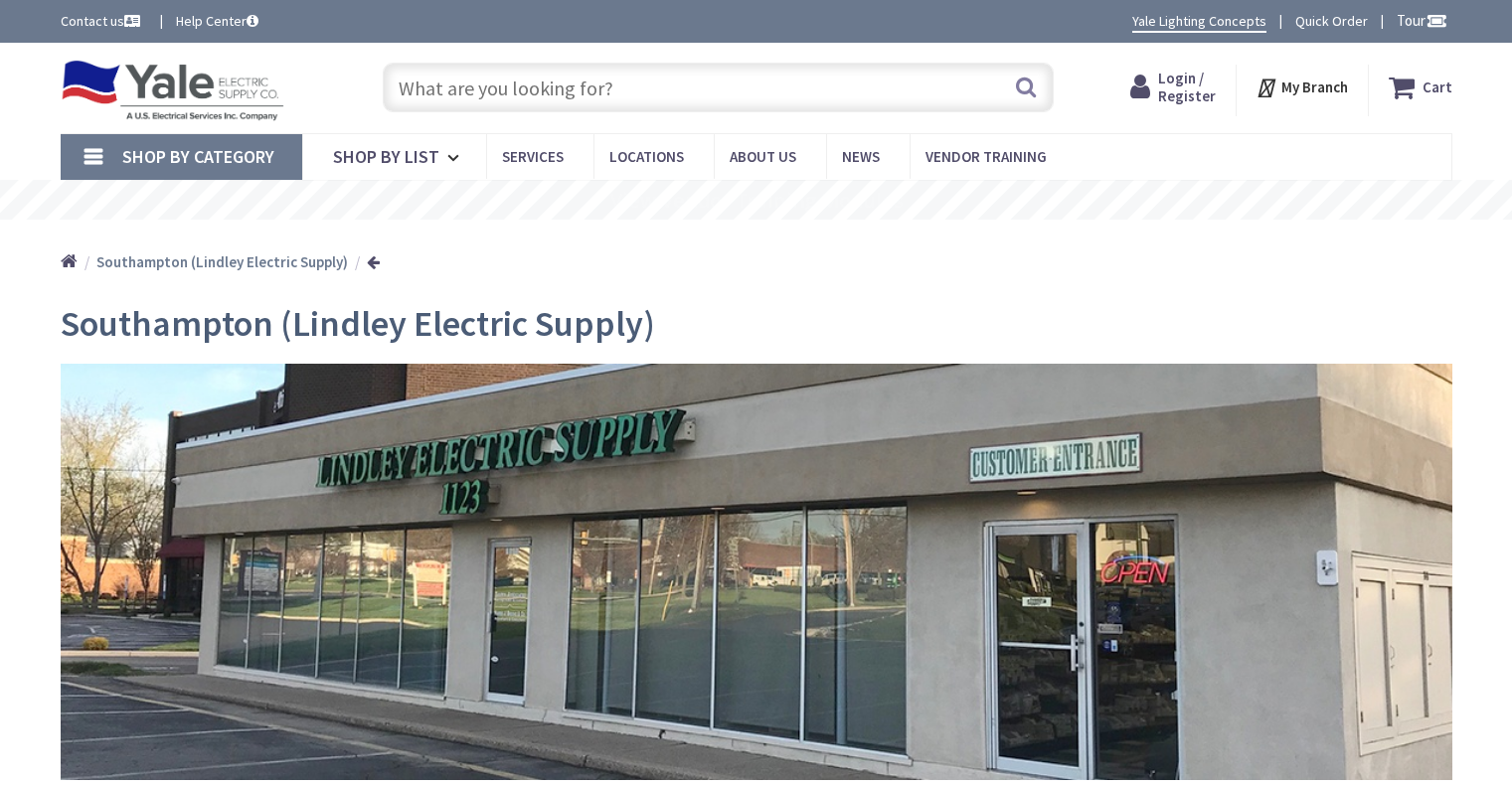 scroll, scrollTop: 0, scrollLeft: 0, axis: both 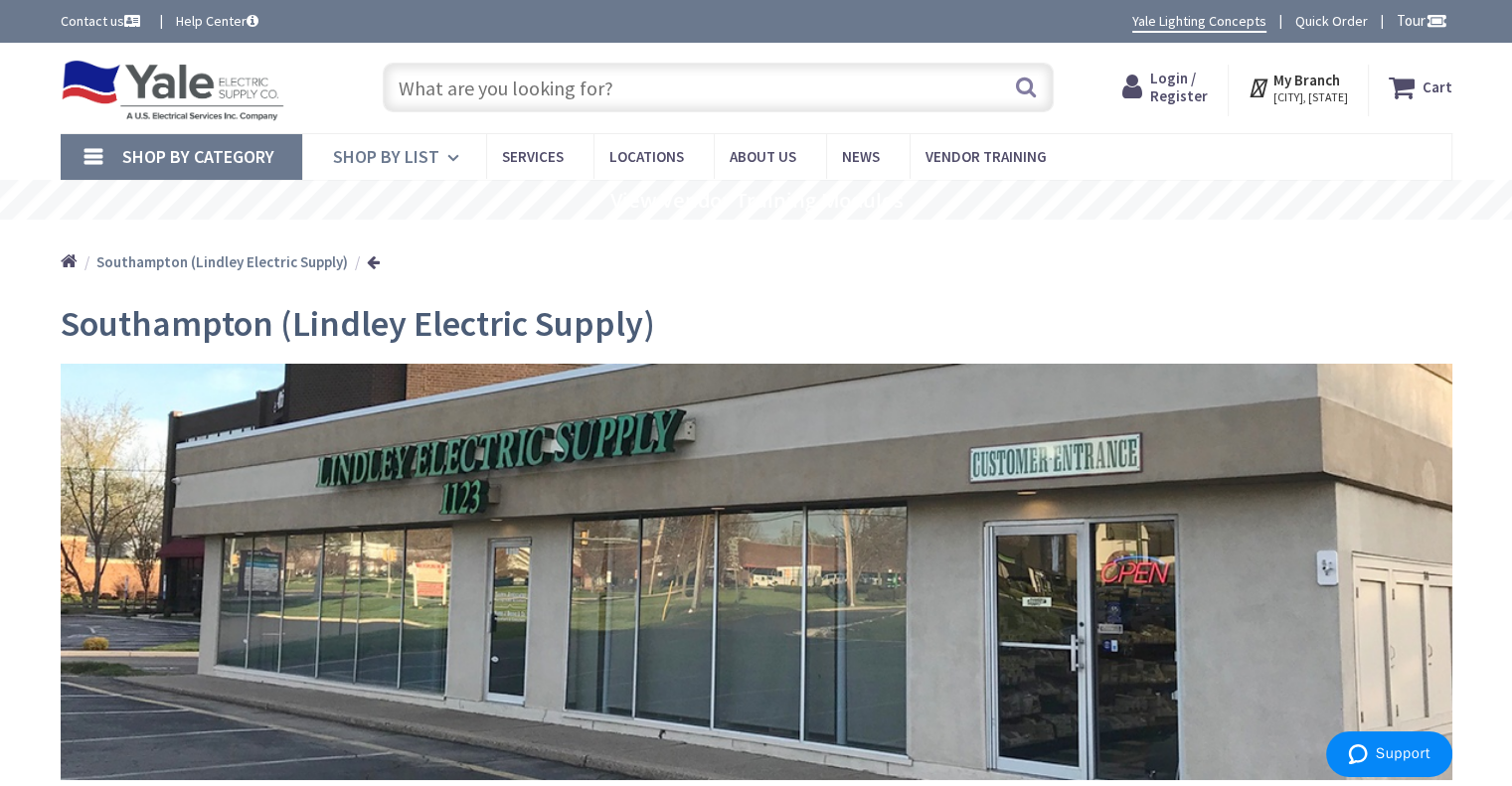 click at bounding box center (456, 158) 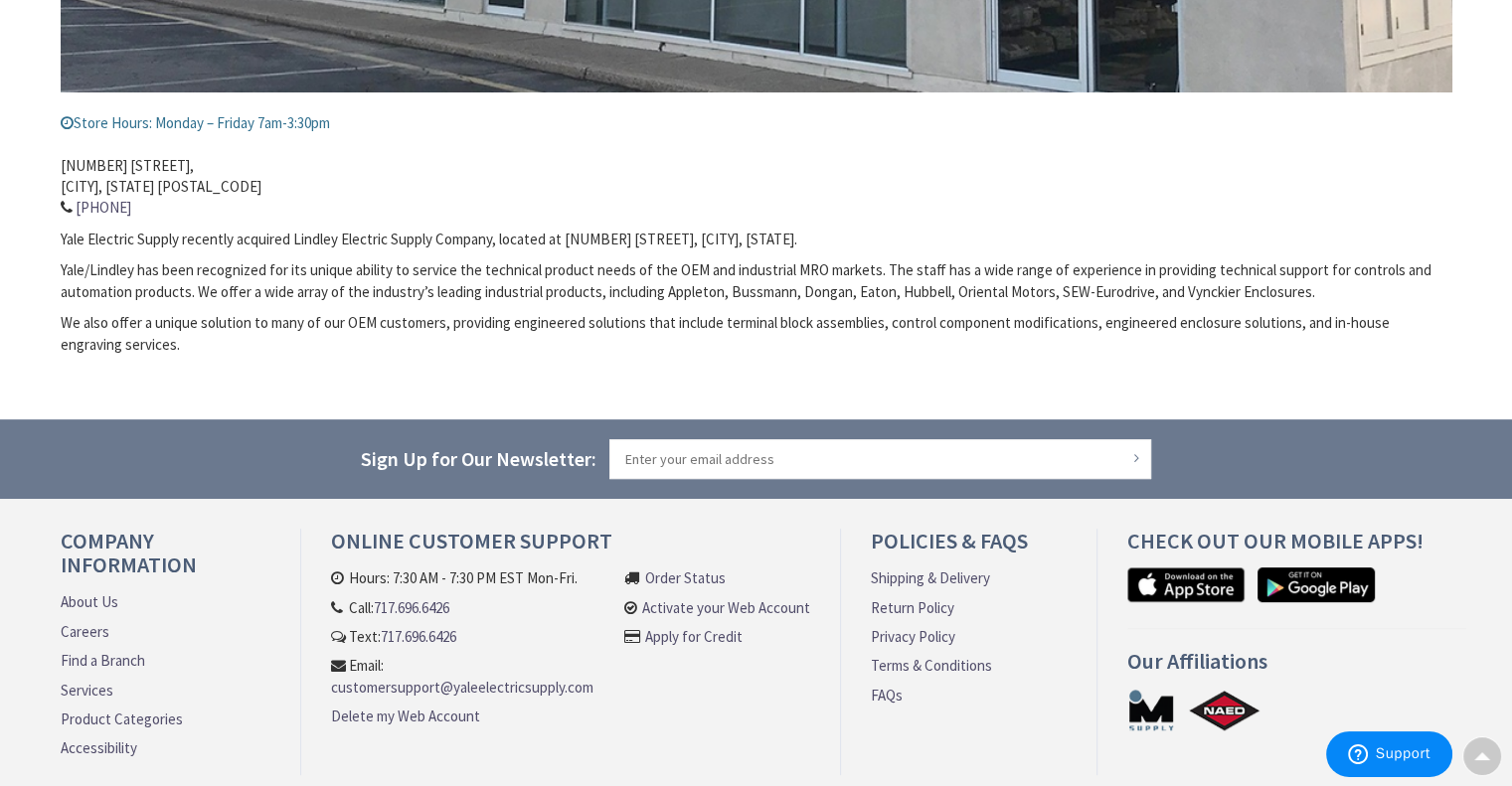 scroll, scrollTop: 786, scrollLeft: 0, axis: vertical 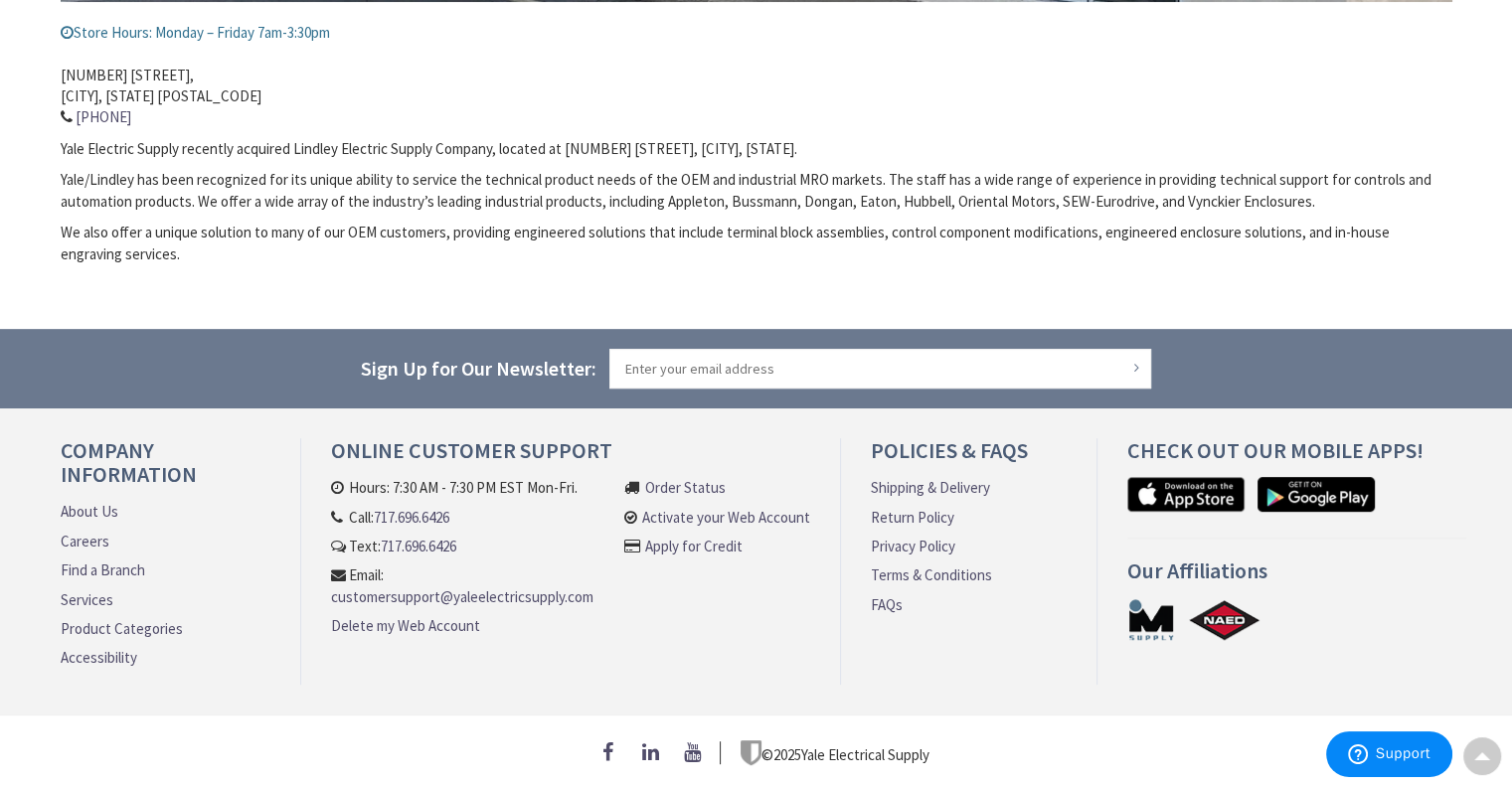 click on "Product Categories" at bounding box center [121, 628] 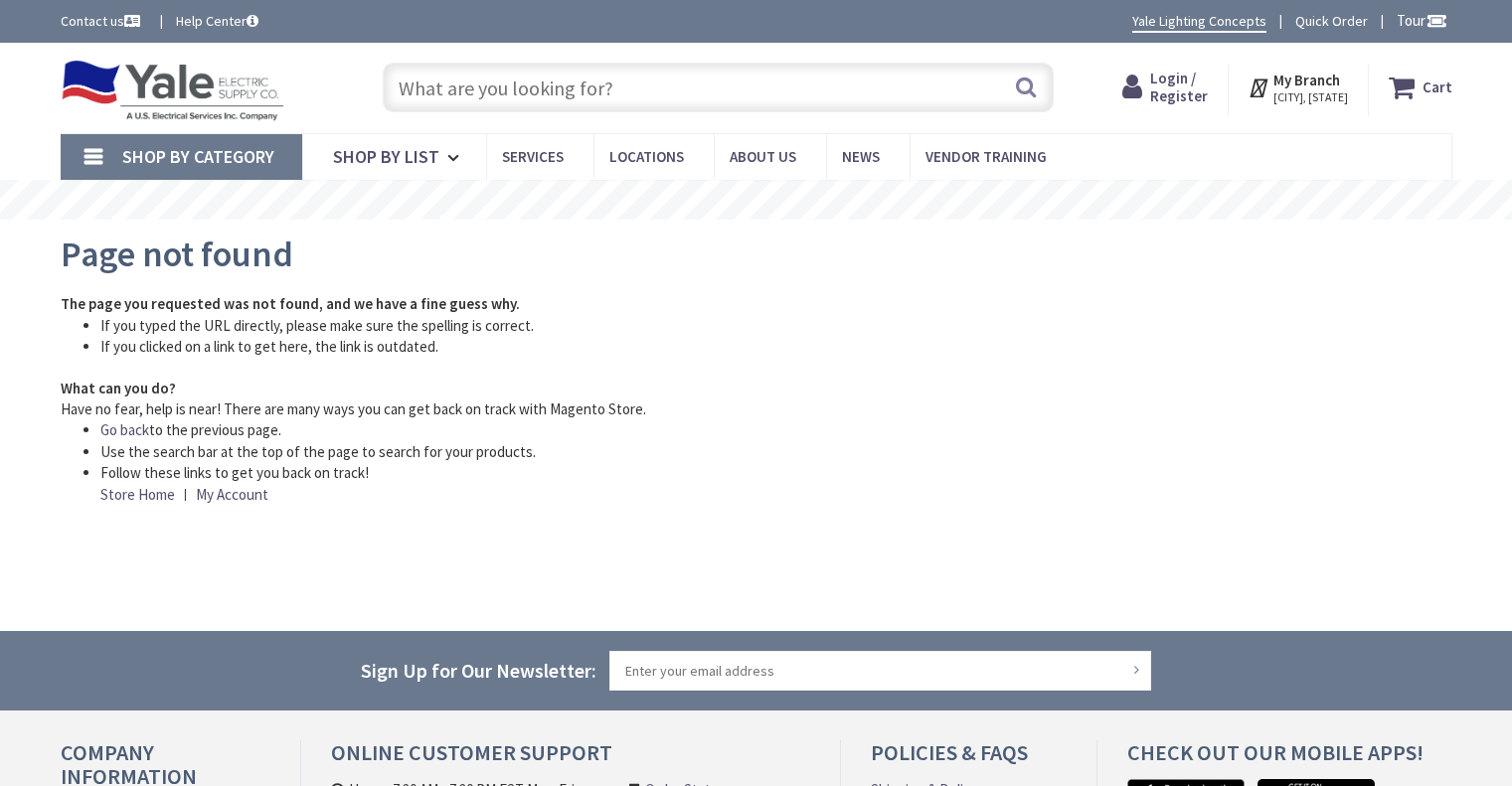 scroll, scrollTop: 0, scrollLeft: 0, axis: both 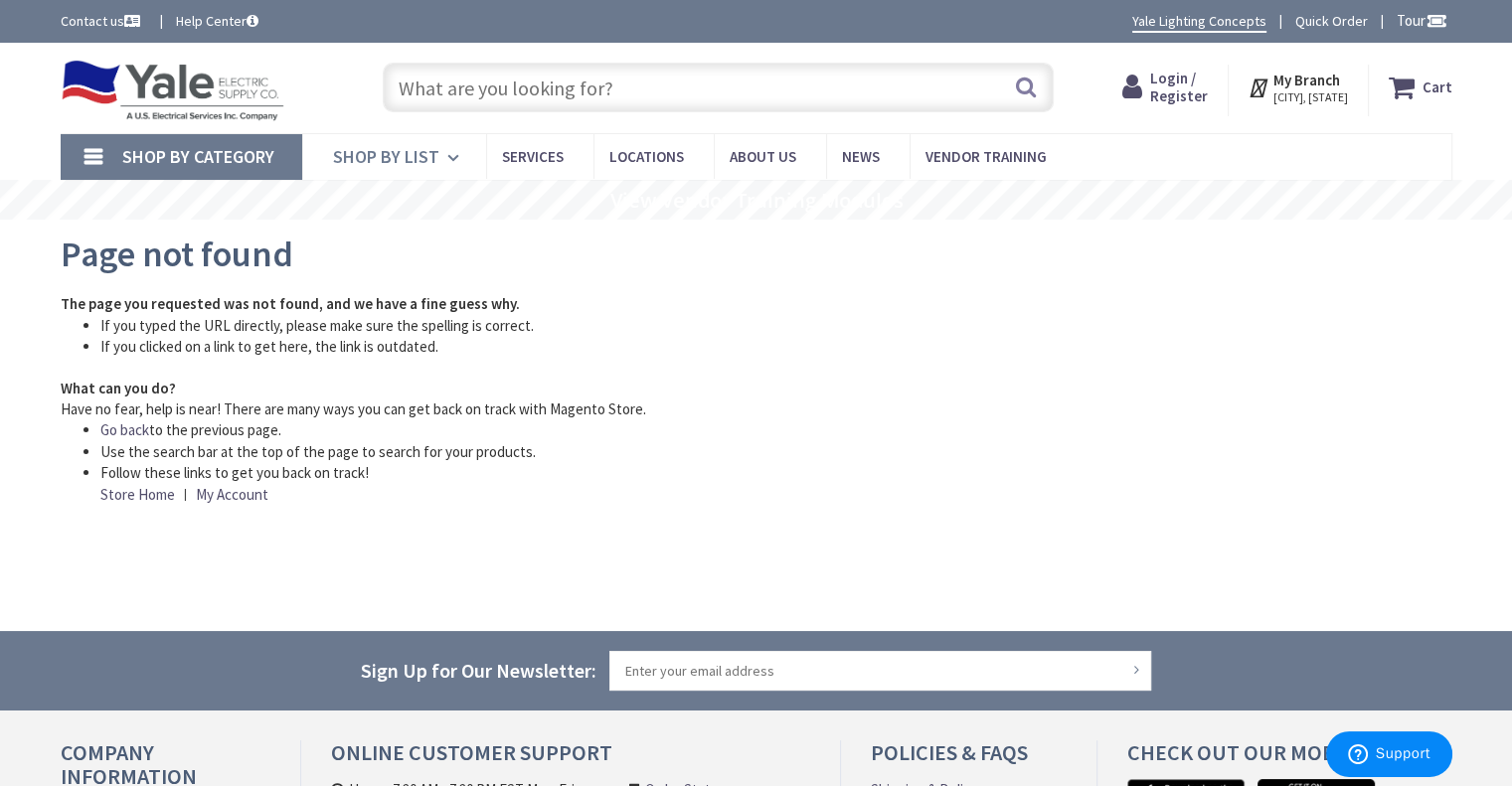 click on "Shop By List" at bounding box center (386, 156) 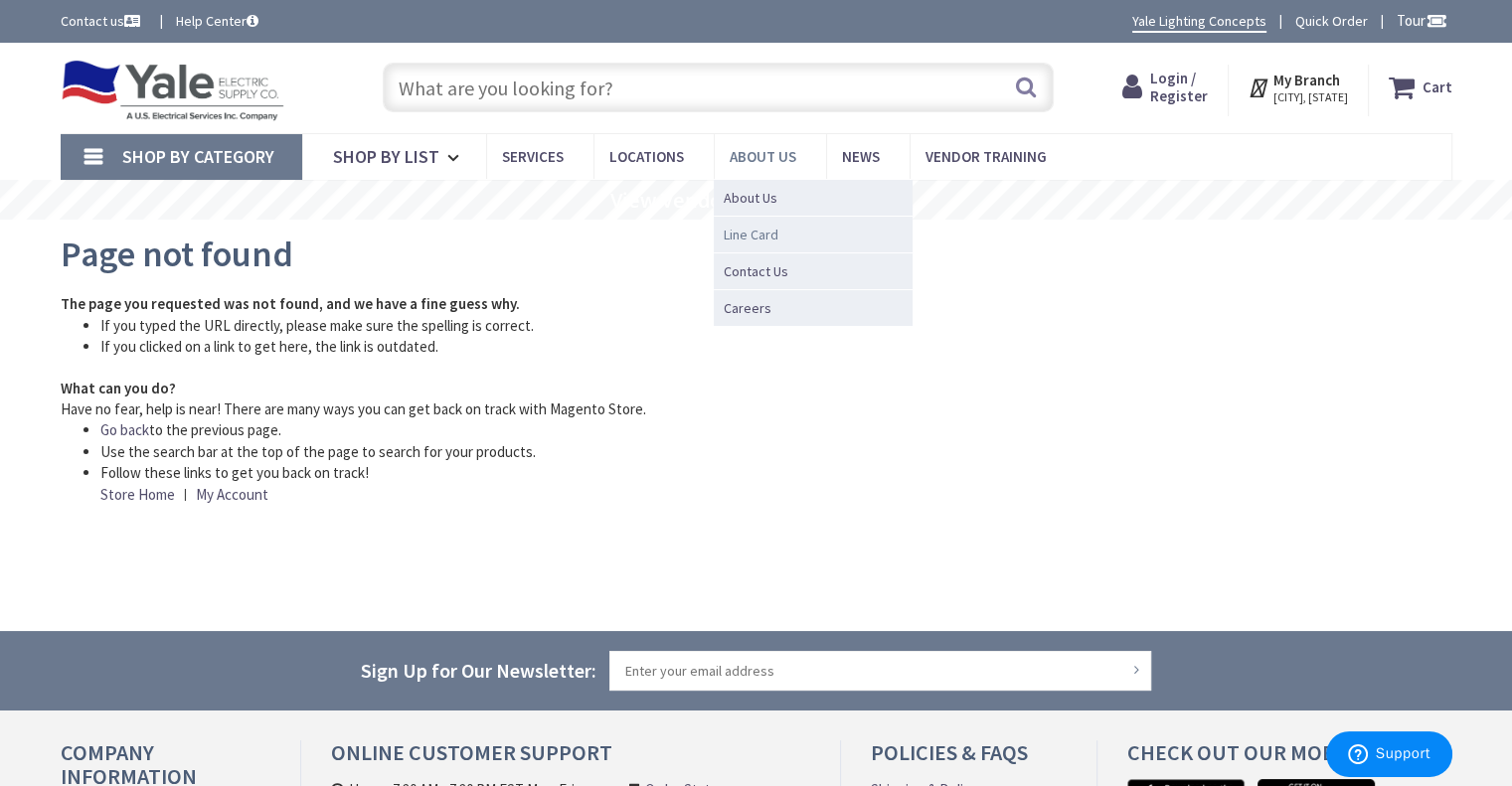 click on "Line Card" at bounding box center (751, 235) 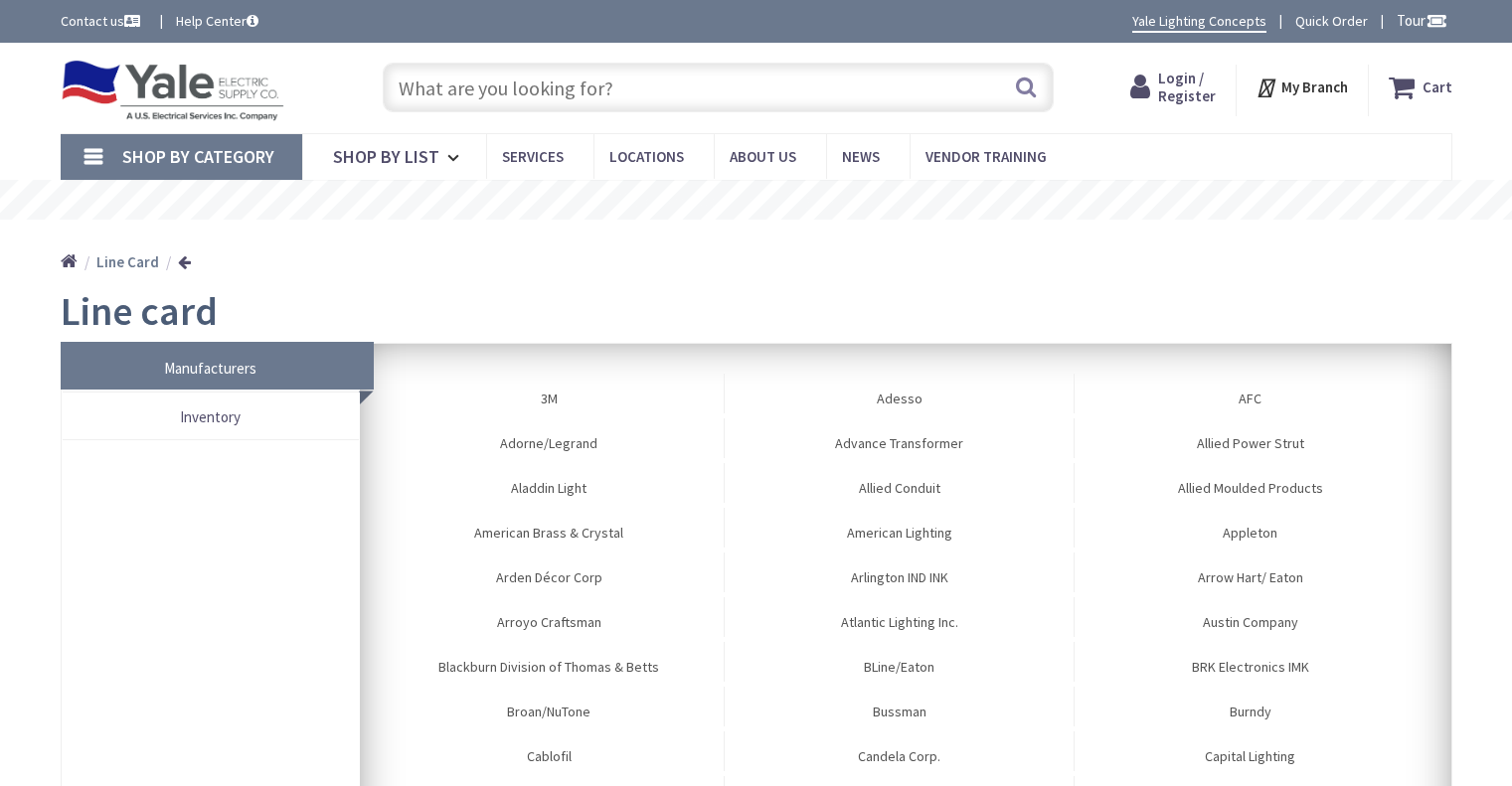 scroll, scrollTop: 0, scrollLeft: 0, axis: both 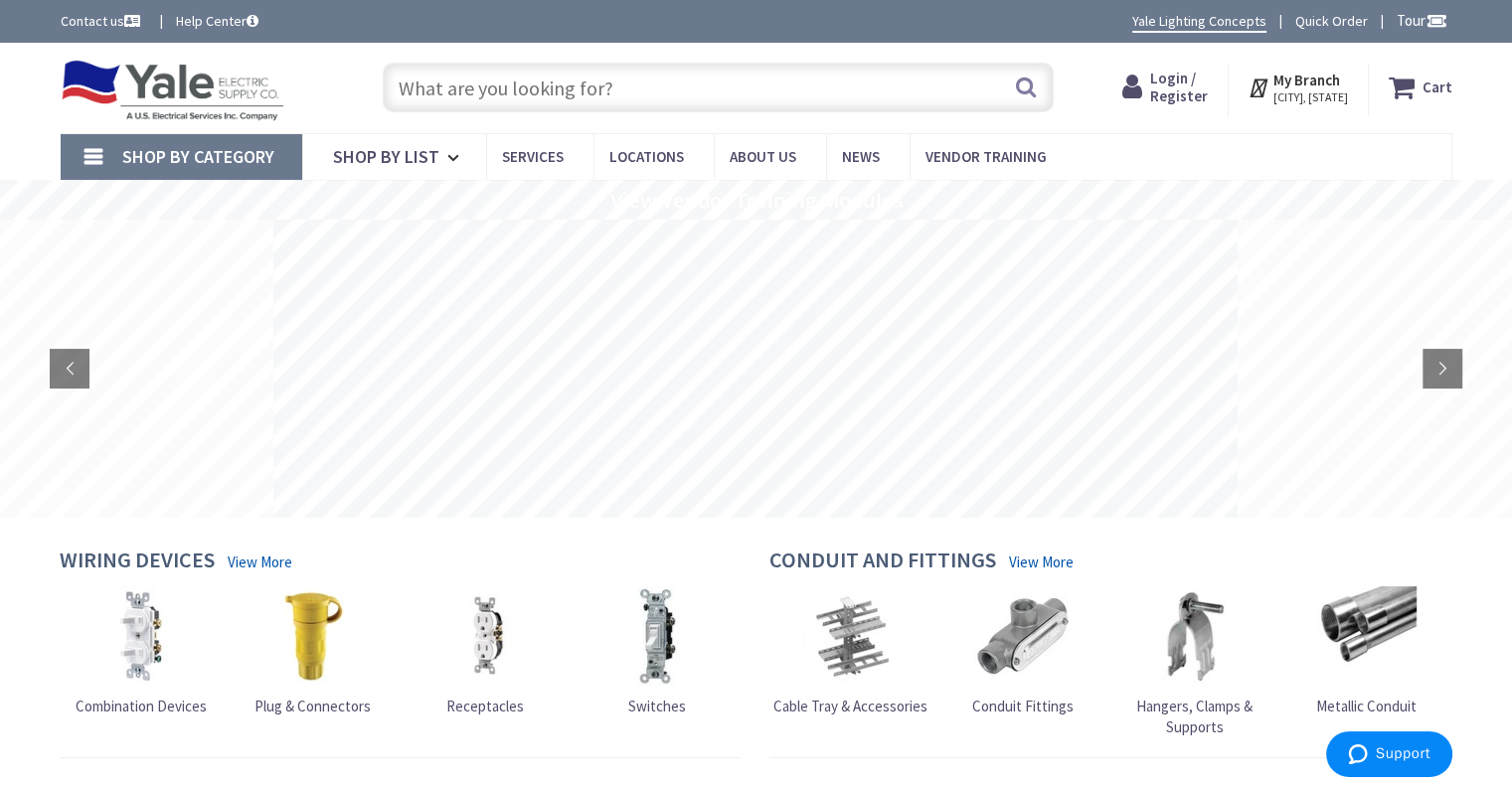 click at bounding box center (718, 87) 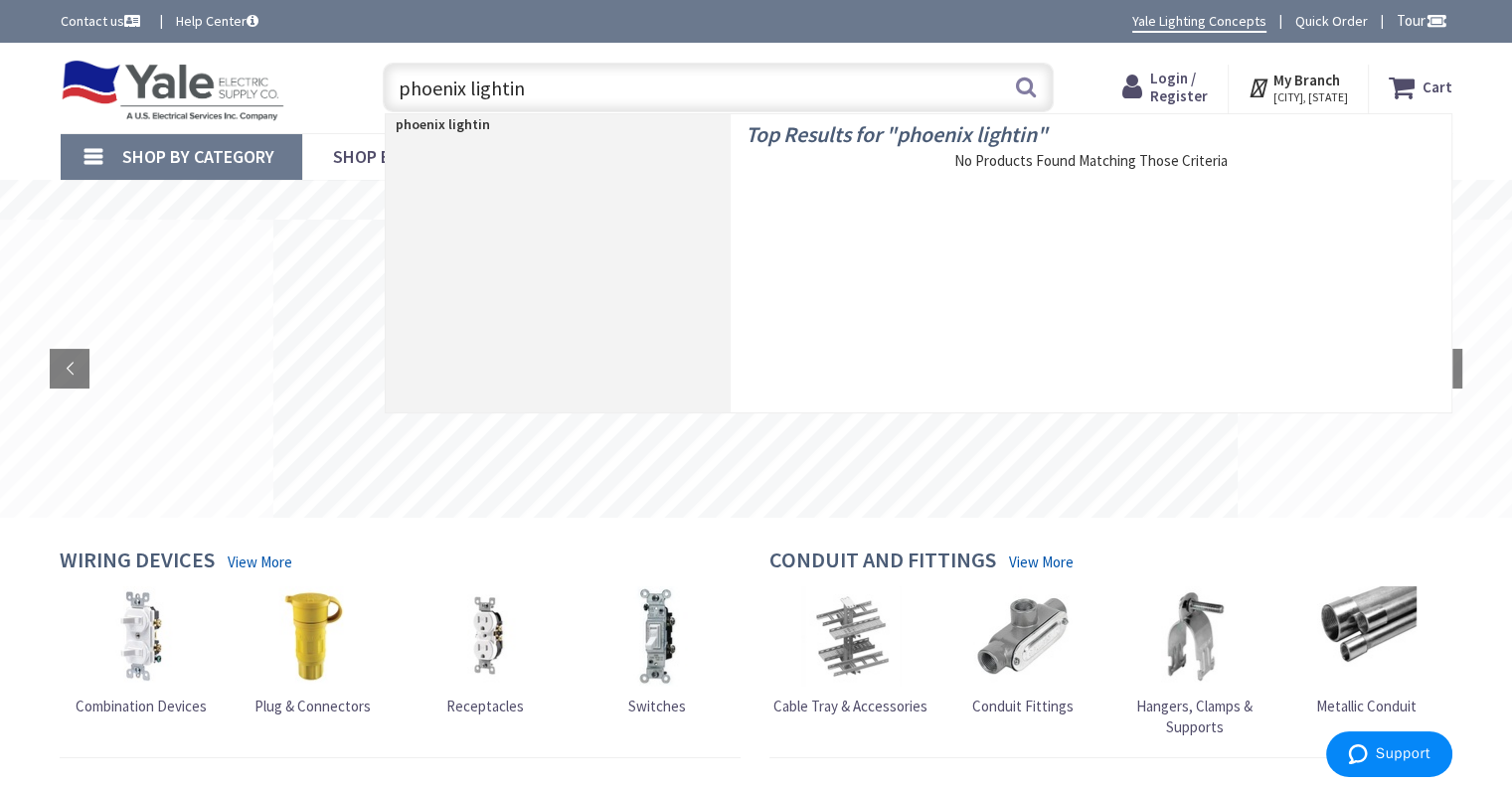 type on "phoenix lighting" 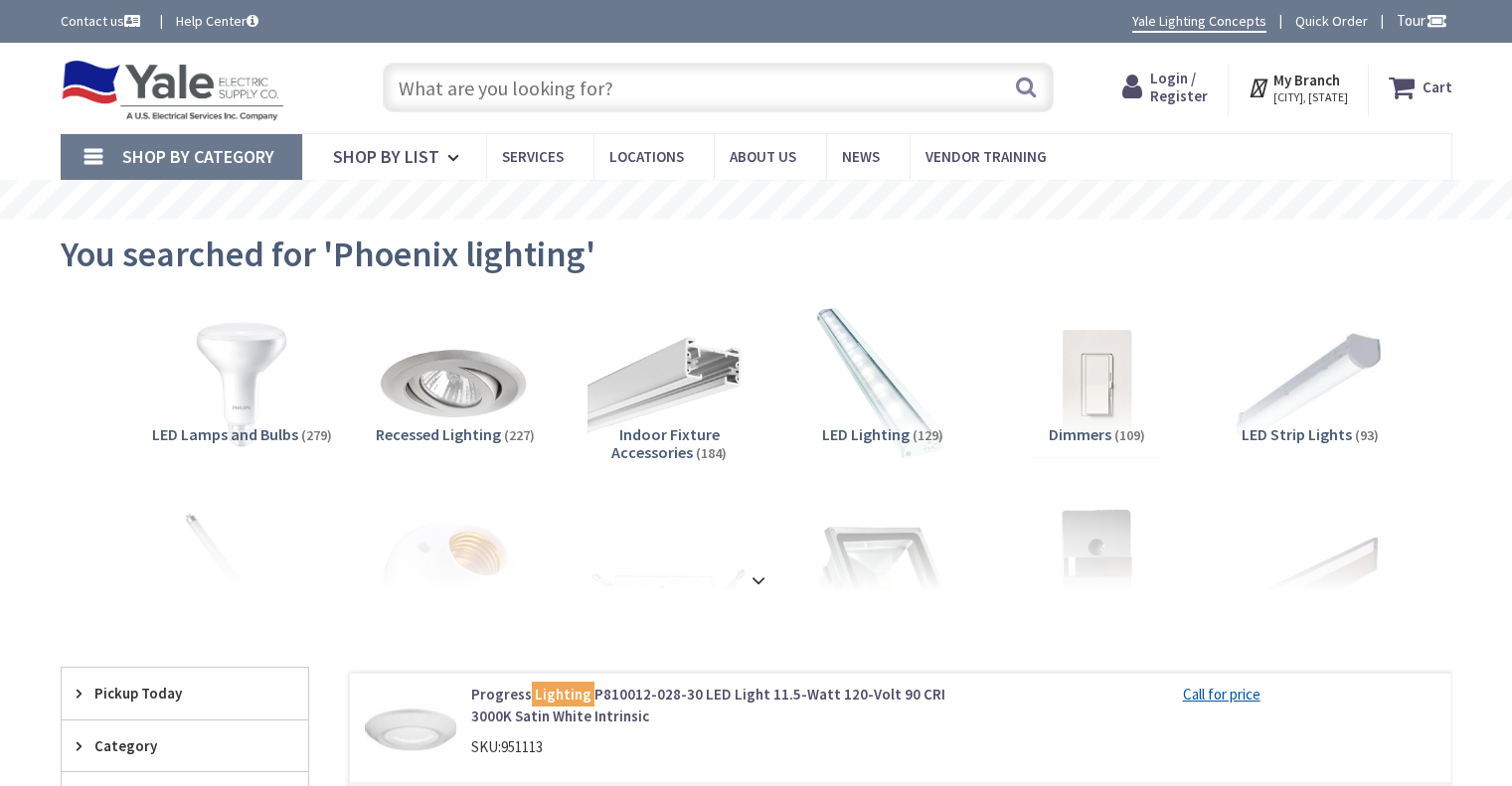 scroll, scrollTop: 0, scrollLeft: 0, axis: both 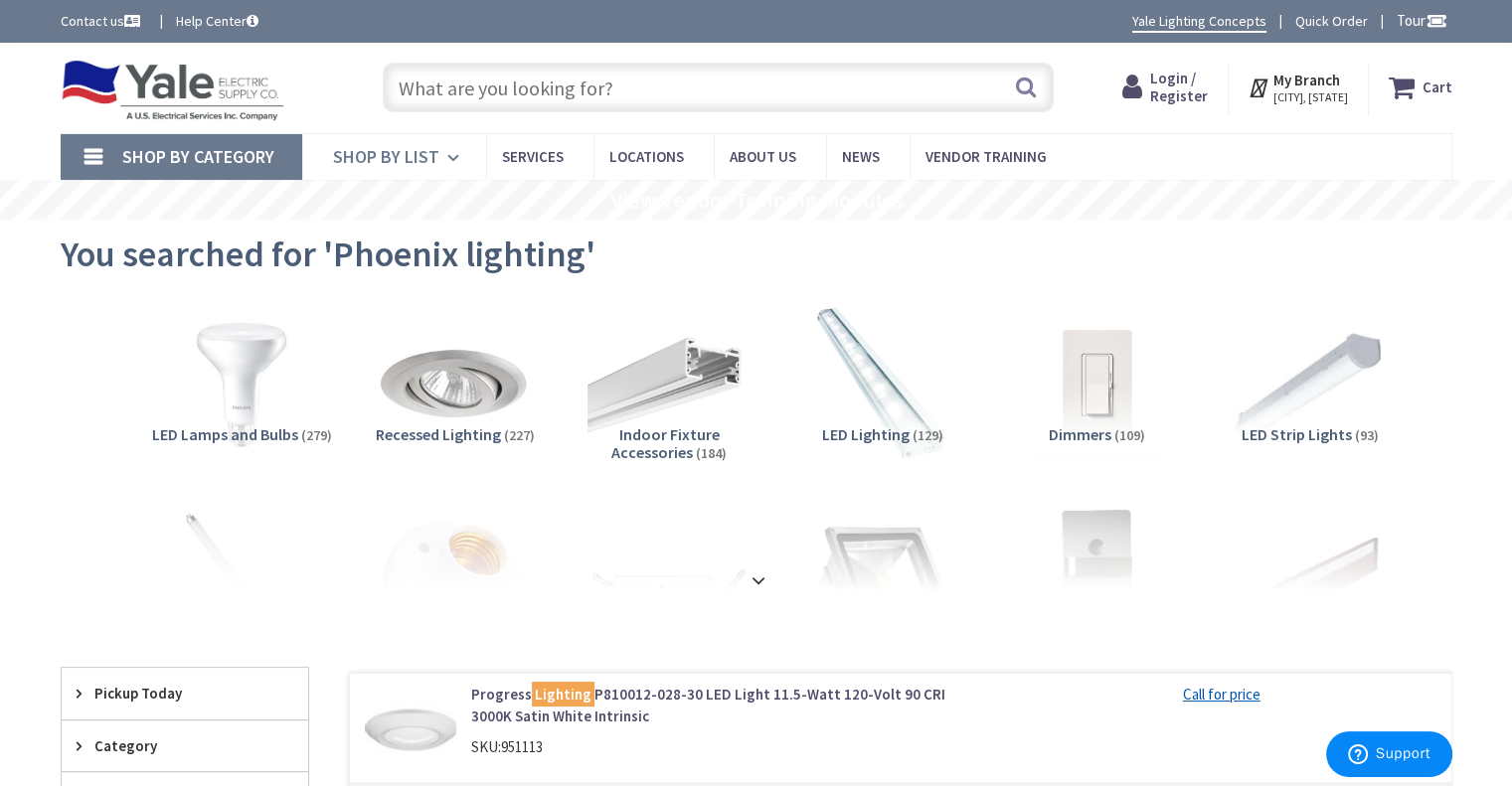 click on "Shop By List" at bounding box center [394, 157] 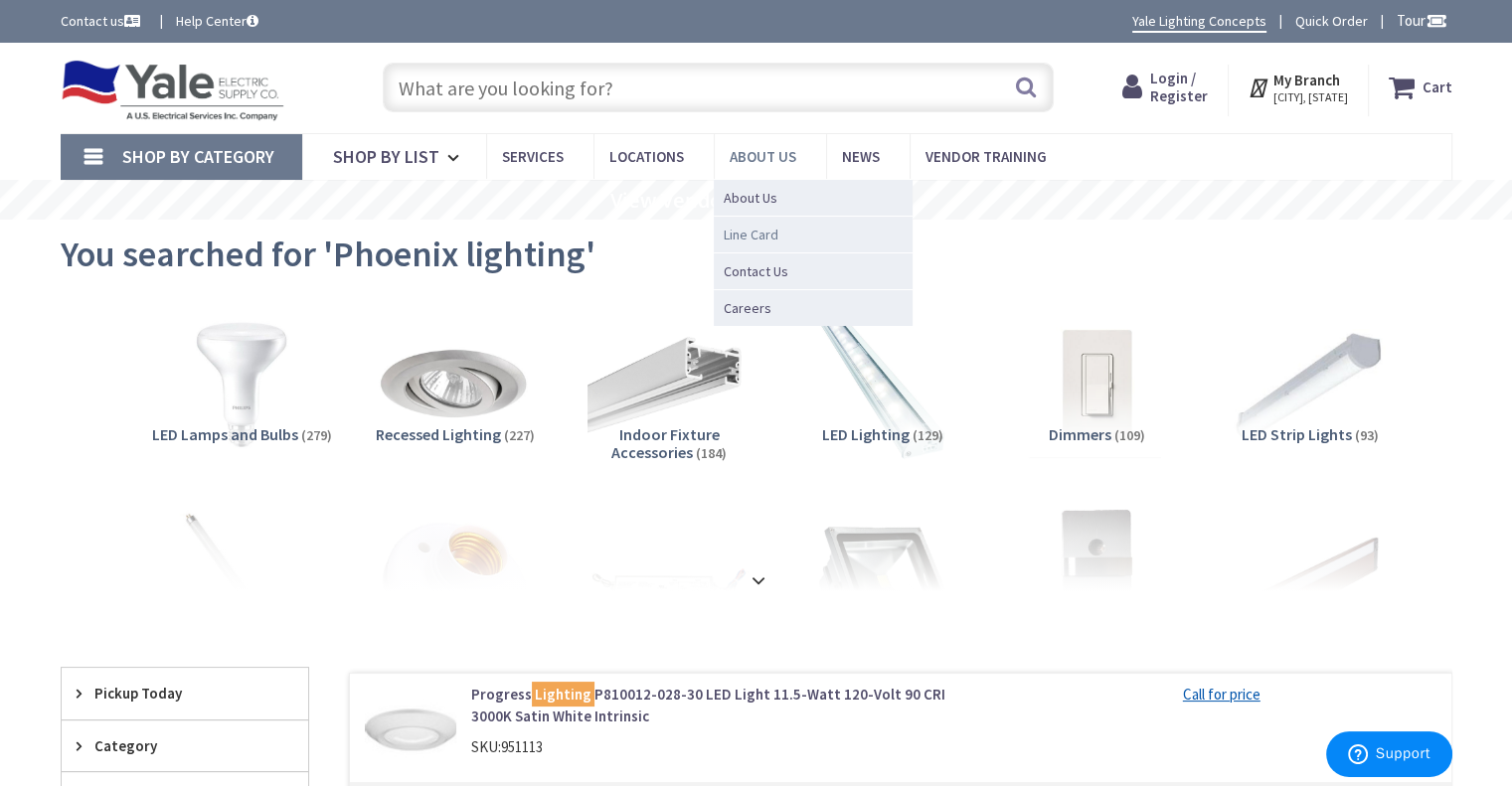 click on "Line Card" at bounding box center [751, 235] 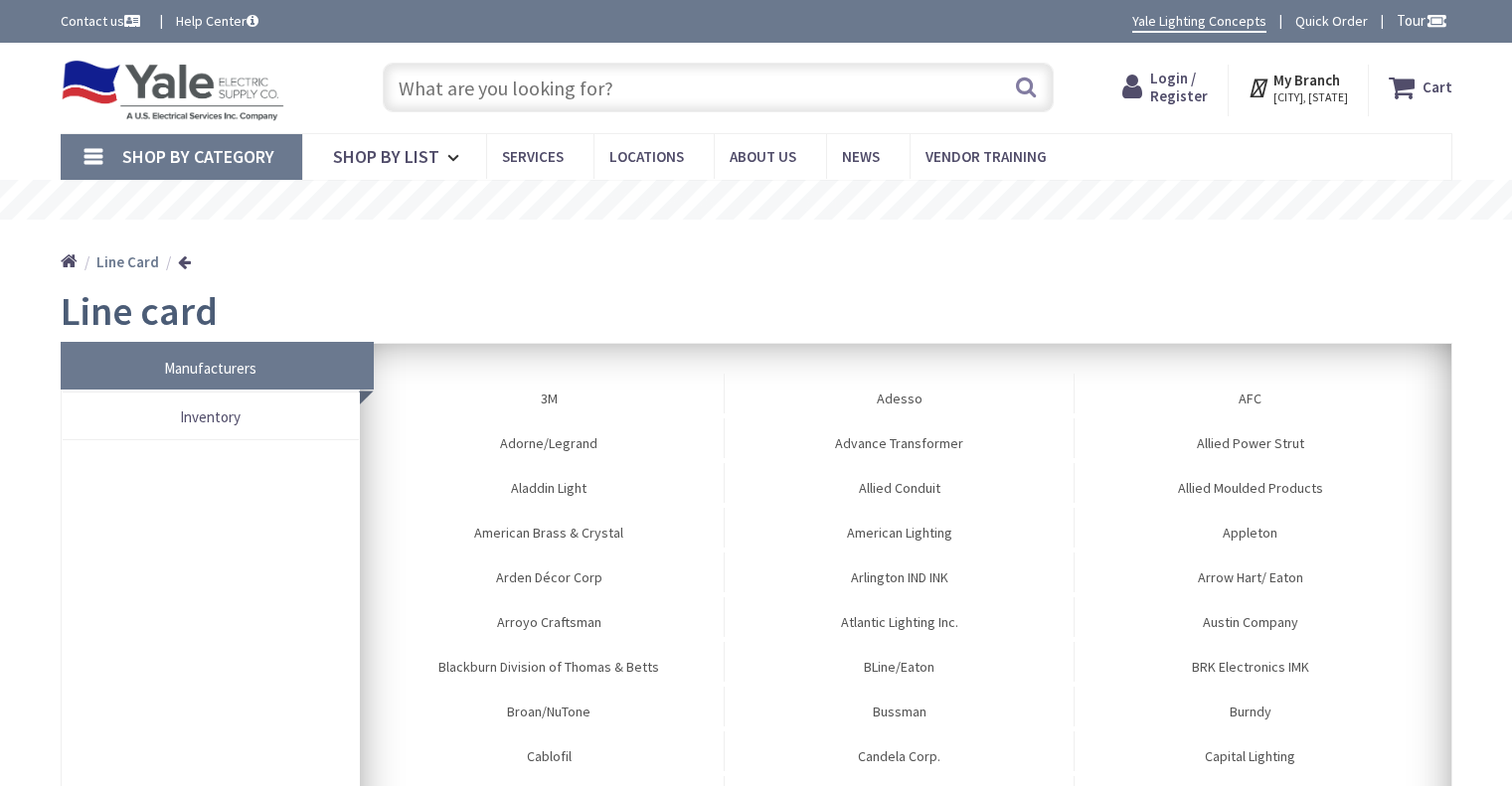 scroll, scrollTop: 0, scrollLeft: 0, axis: both 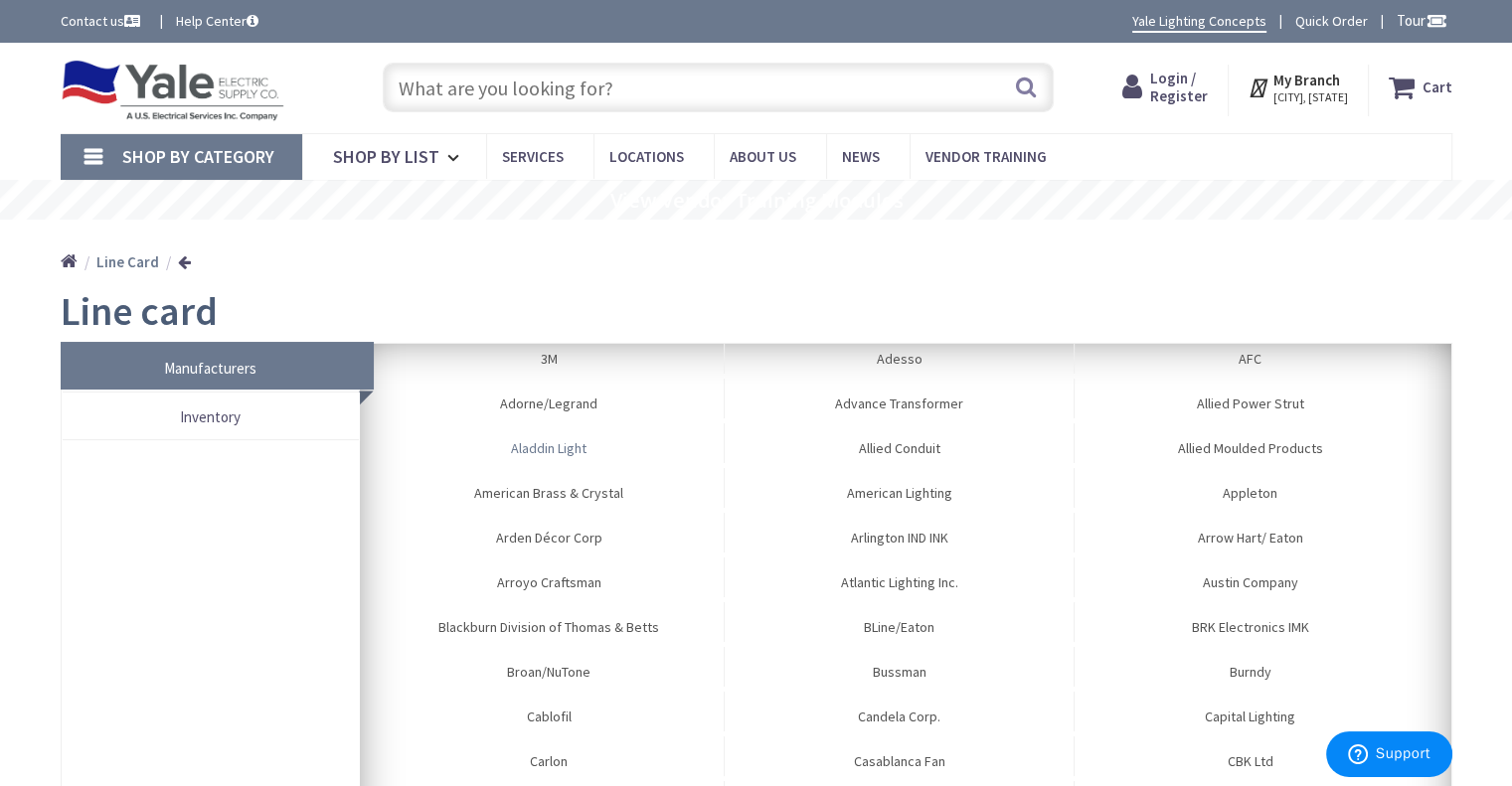 click on "Aladdin Light" at bounding box center [550, 443] 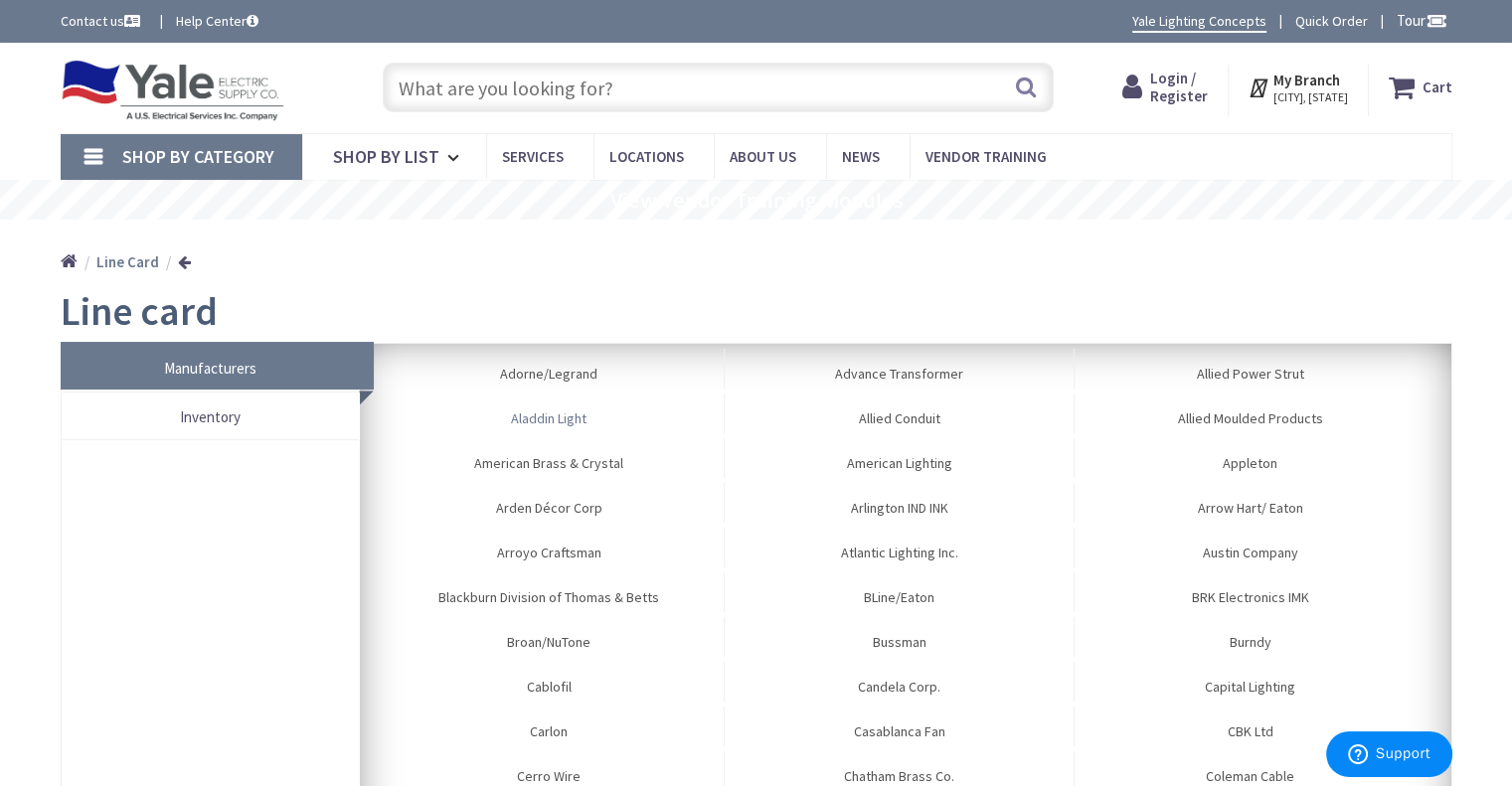 scroll, scrollTop: 87, scrollLeft: 0, axis: vertical 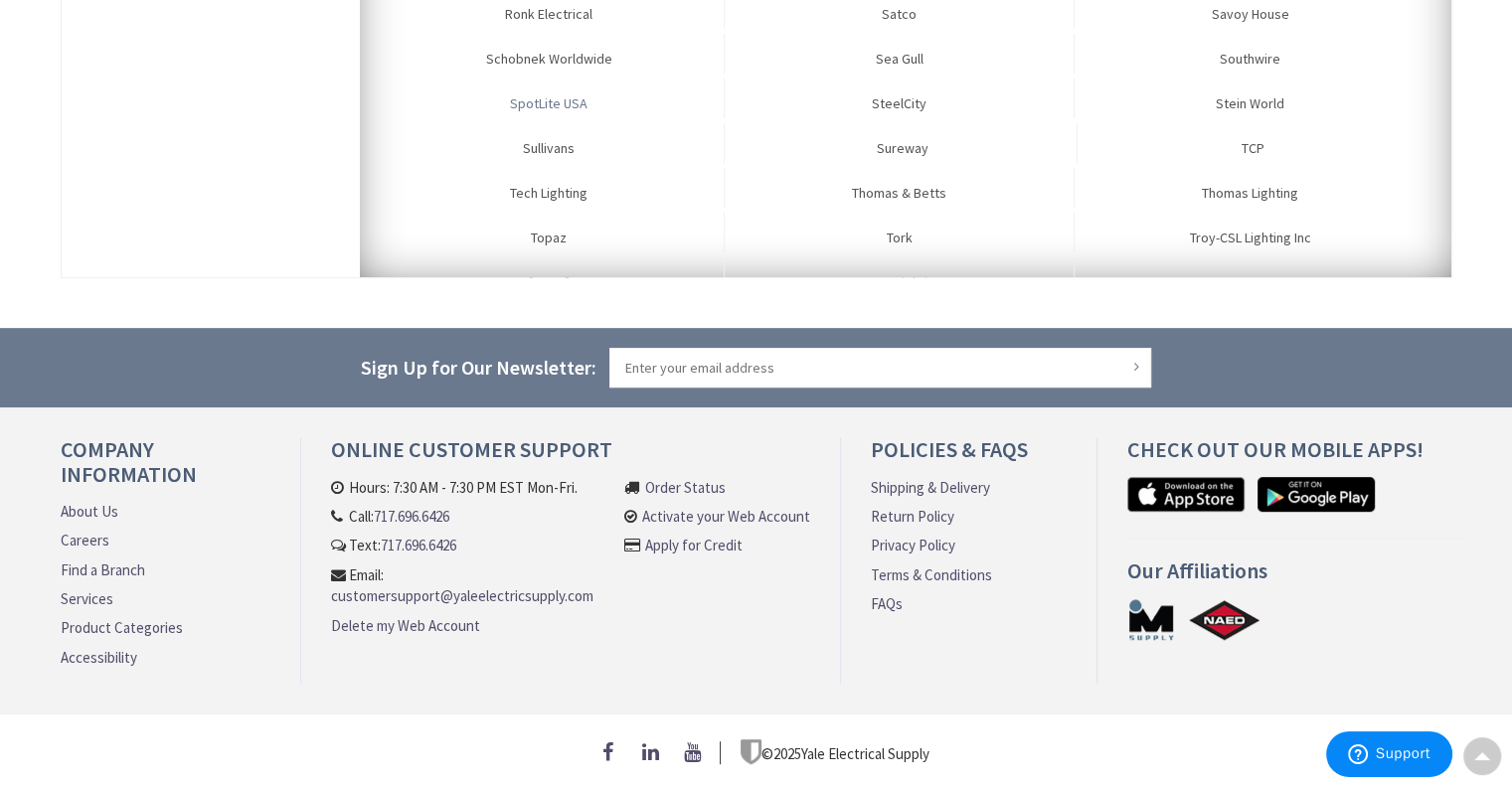 click on "SpotLite USA" at bounding box center [550, 98] 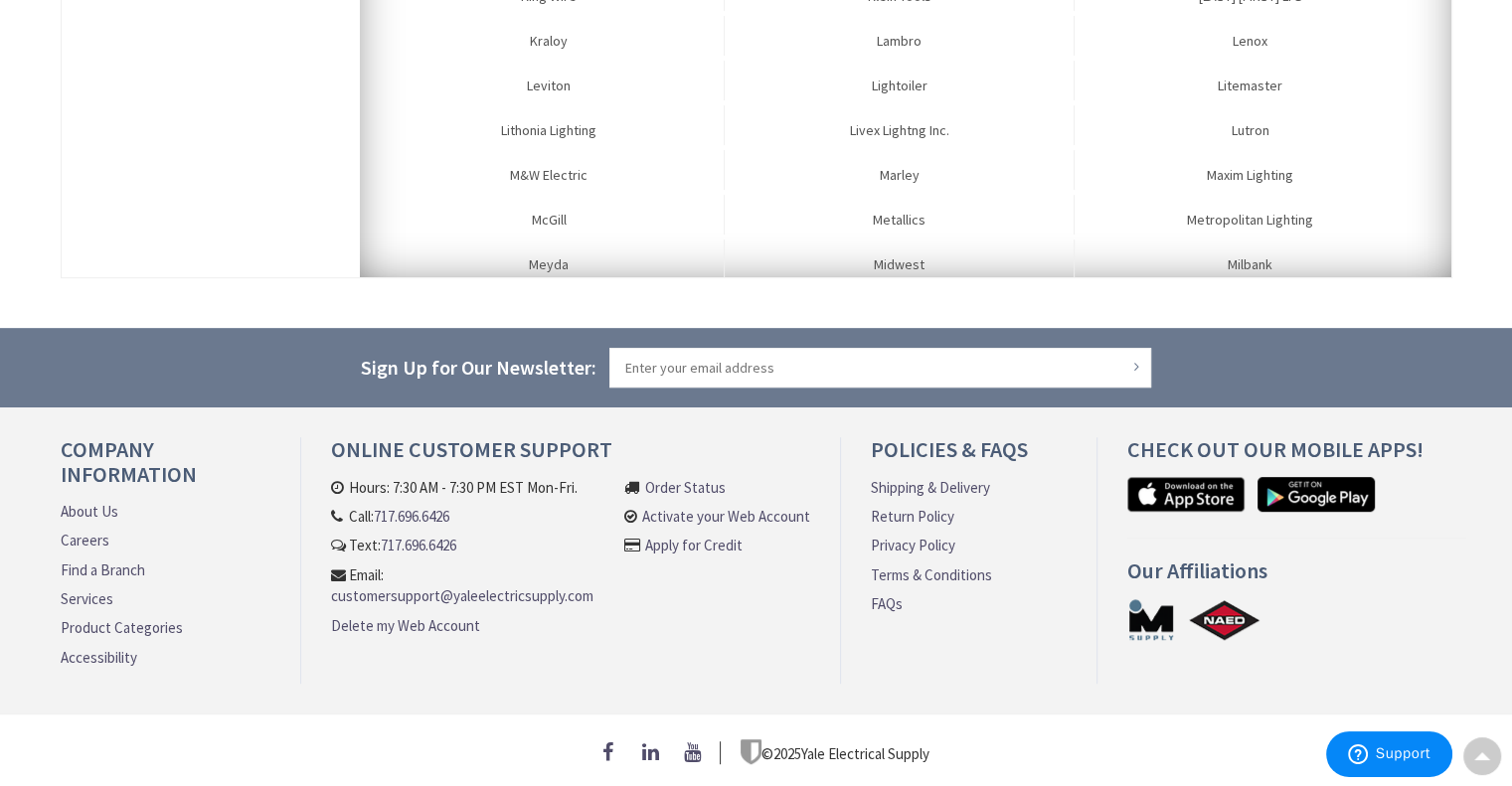 scroll, scrollTop: 804, scrollLeft: 0, axis: vertical 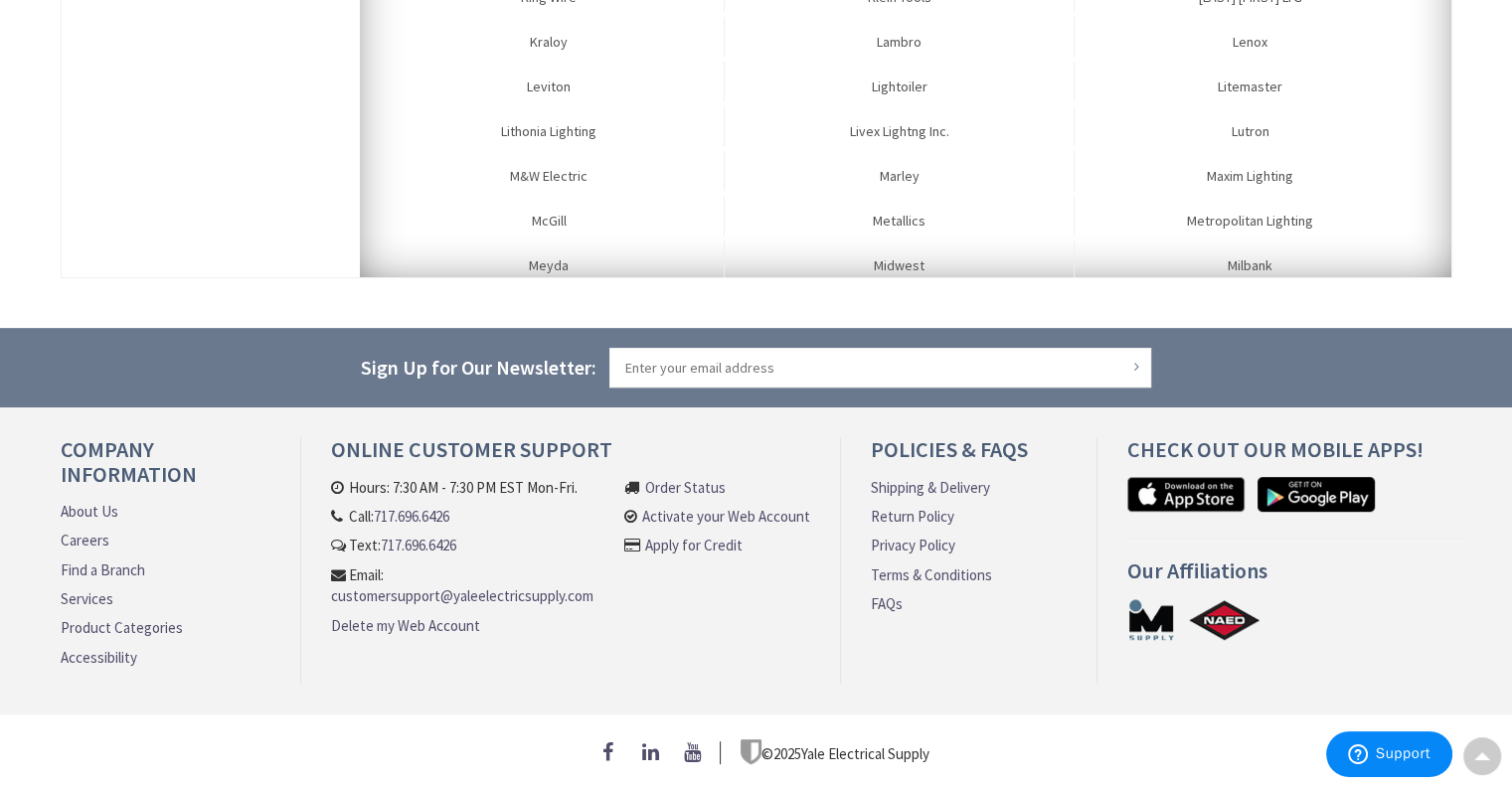 click on "Lithonia Lighting" at bounding box center [550, 126] 